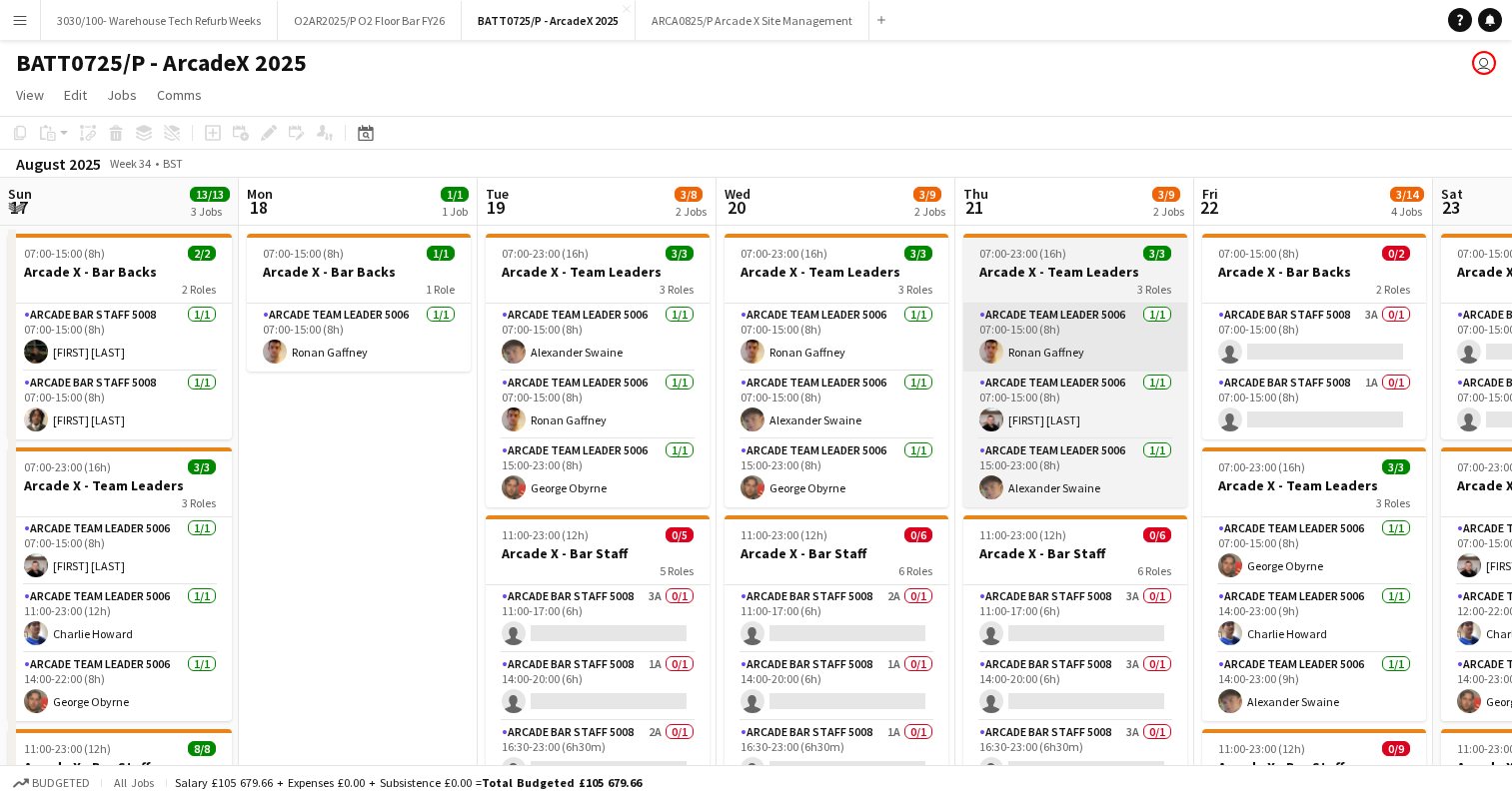 scroll, scrollTop: 0, scrollLeft: 0, axis: both 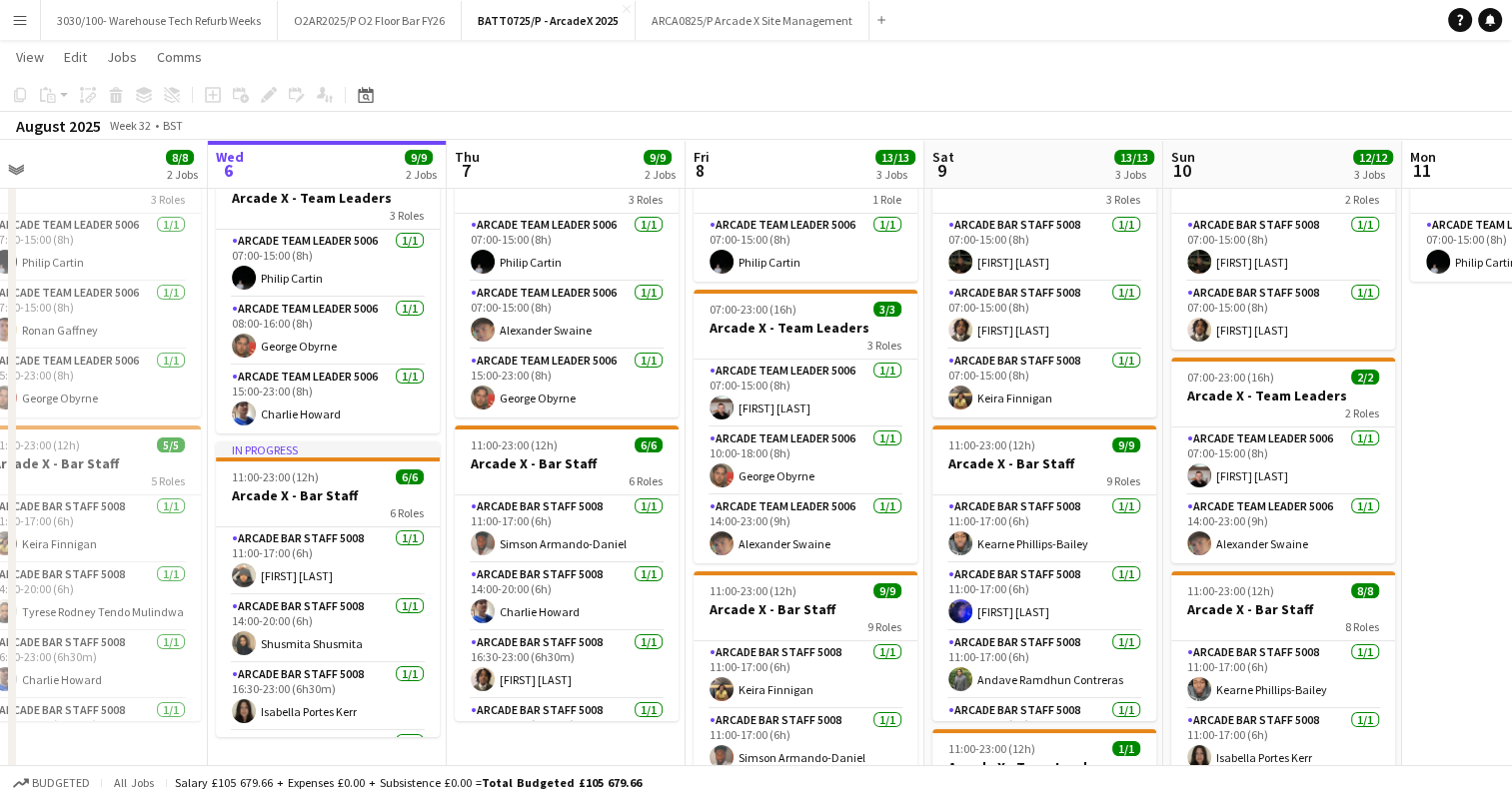 click on "Arcade Team Leader 5006   1/1   10:00-18:00 (8h)
[FIRST] [LAST]" at bounding box center [805, 461] 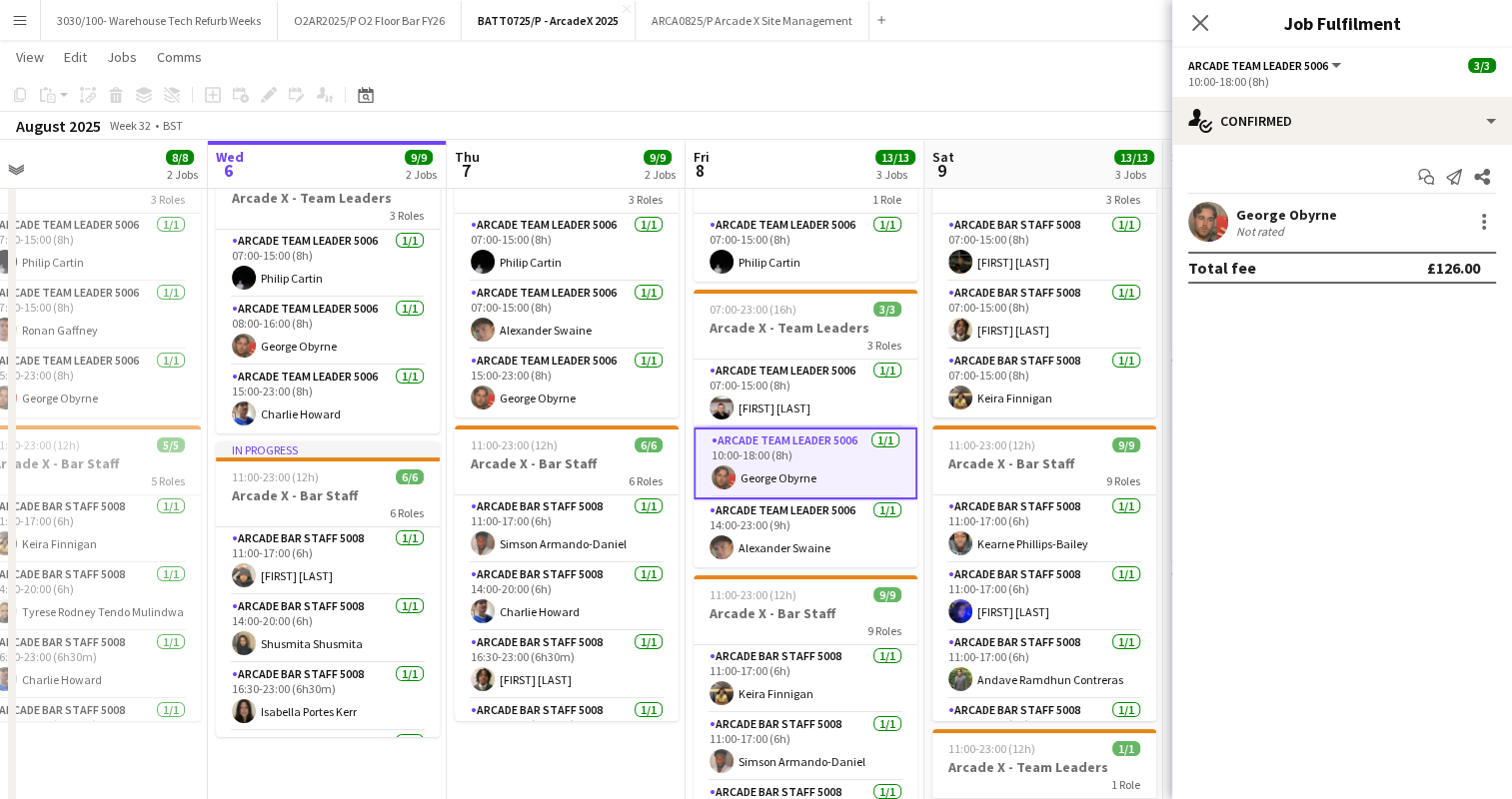 click on "Copy
Paste
Paste   Ctrl+V Paste with crew  Ctrl+Shift+V
Paste linked Job
Delete
Group
Ungroup
Add job
Add linked Job
Edit
Edit linked Job
Applicants
Date picker
AUG 2025 AUG 2025 Monday M Tuesday T Wednesday W Thursday T Friday F Saturday S Sunday S  AUG   1   2   3   4   5   6   7   8   9   10   11   12   13   14   15   16   17   18   19   20   21   22   23   24   25   26   27   28   29   30   31
Comparison range
Comparison range
Today" 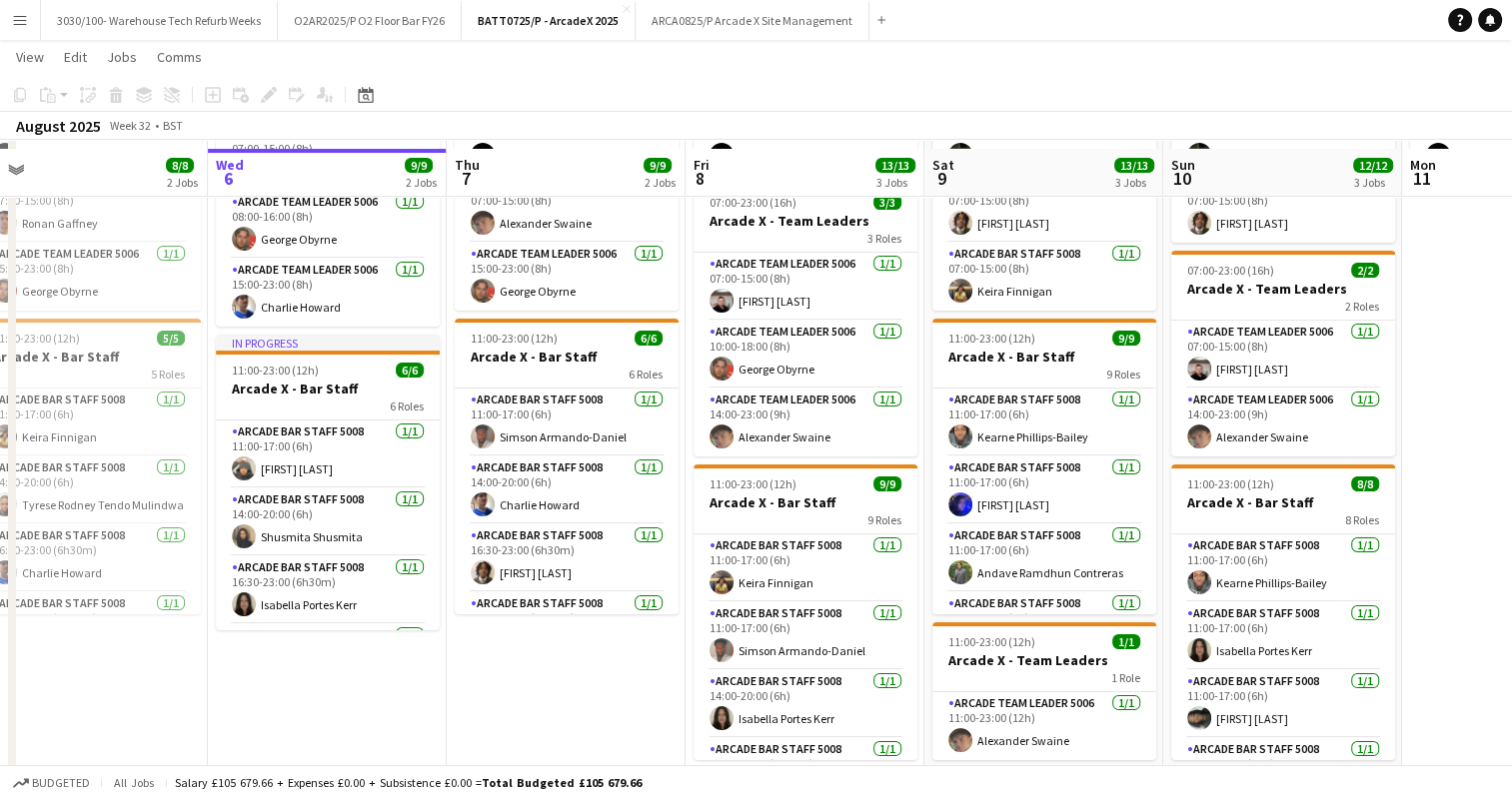 scroll, scrollTop: 270, scrollLeft: 0, axis: vertical 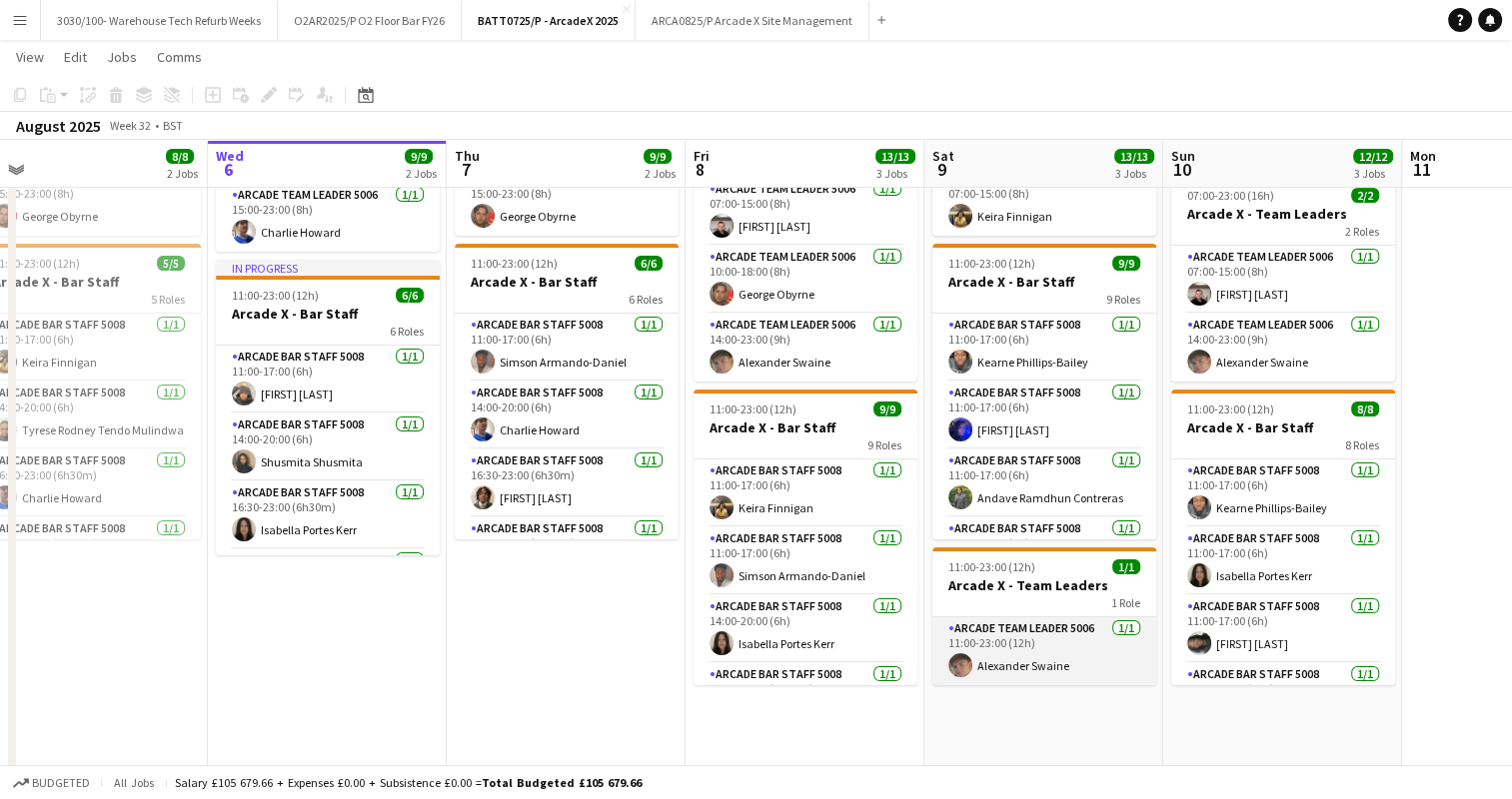 click on "Arcade Team Leader 5006   1/1   11:00-23:00 (12h)
[FIRST] [LAST]" at bounding box center [1044, 651] 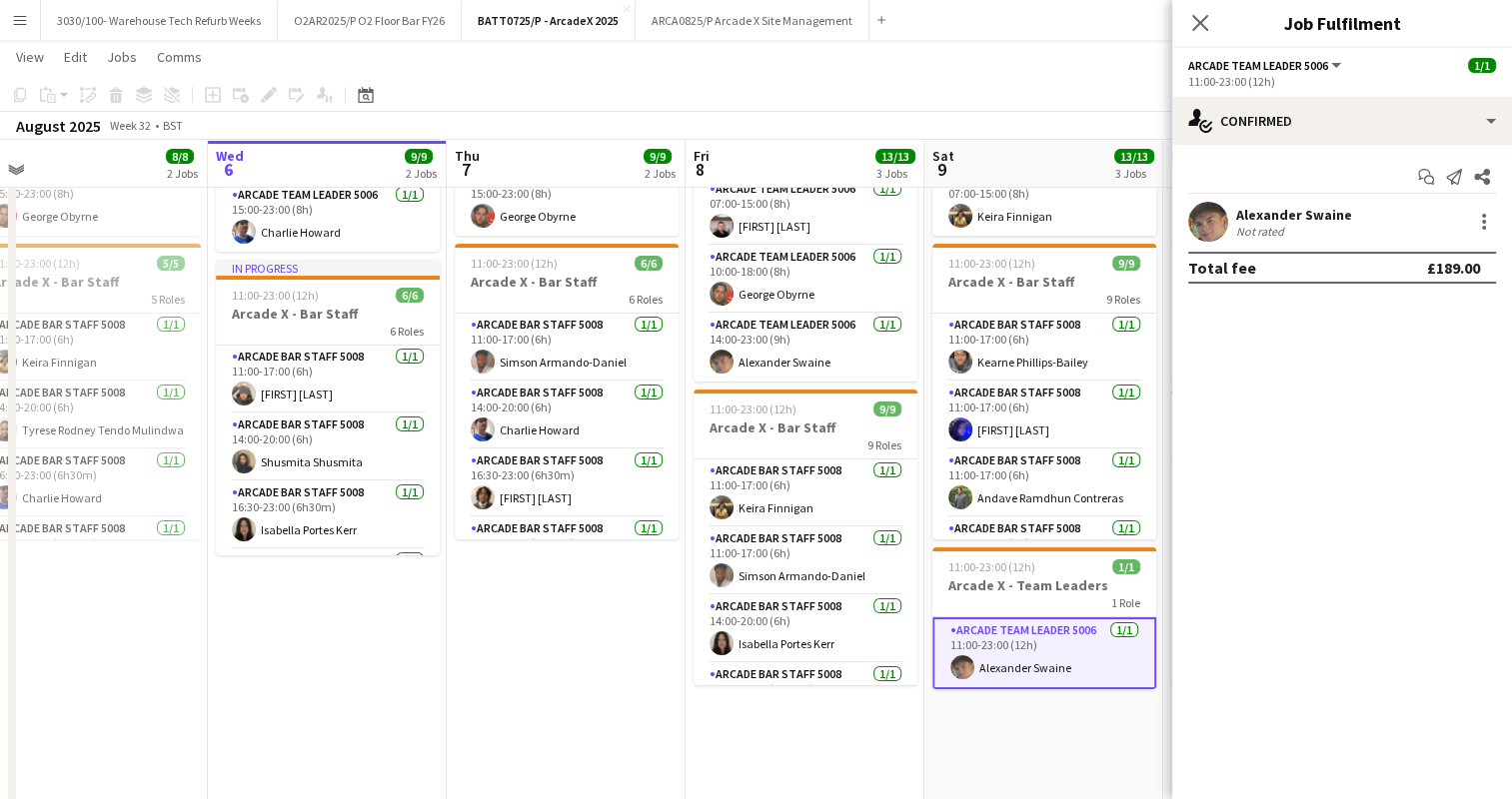 click on "07:00-15:00 (8h)    3/3   Arcade X - Bar Backs   3 Roles   Arcade Bar Staff 5008   1/1   07:00-15:00 (8h)
[FIRST] [LAST]  Arcade Bar Staff 5008   1/1   07:00-15:00 (8h)
[FIRST] [LAST]  Arcade Bar Staff 5008   1/1   07:00-15:00 (8h)
[FIRST] [LAST]     11:00-23:00 (12h)   9/9   Arcade X - Bar Staff   9 Roles   Arcade Bar Staff 5008   1/1   11:00-17:00 (6h)
[FIRST] [LAST]  Arcade Bar Staff 5008   1/1   11:00-17:00 (6h)
[FIRST] [LAST]  Arcade Bar Staff 5008   1/1   11:00-17:00 (6h)
[FIRST] [LAST]  Arcade Bar Staff 5008   1/1   14:00-23:00 (9h)
[FIRST] [LAST]  Arcade Bar Staff 5008   1/1   14:00-23:00 (9h)
[FIRST] [LAST]  Arcade Bar Staff 5008   1/1   14:00-23:00 (9h)
[FIRST] [LAST]  Arcade Bar Staff 5008   1/1   16:30-23:00 (6h30m)
[FIRST] [LAST]  Arcade Bar Staff 5008   1/1   16:30-23:00 (6h30m)
[FIRST] [LAST]  Arcade Bar Staff 5008   1/1   16:30-23:00 (6h30m)
[FIRST] [LAST]     11:00-23:00 (12h)    1/1   Arcade X - Team Leaders   1 Role   Arcade Team Leader 5006" at bounding box center (1043, 384) 